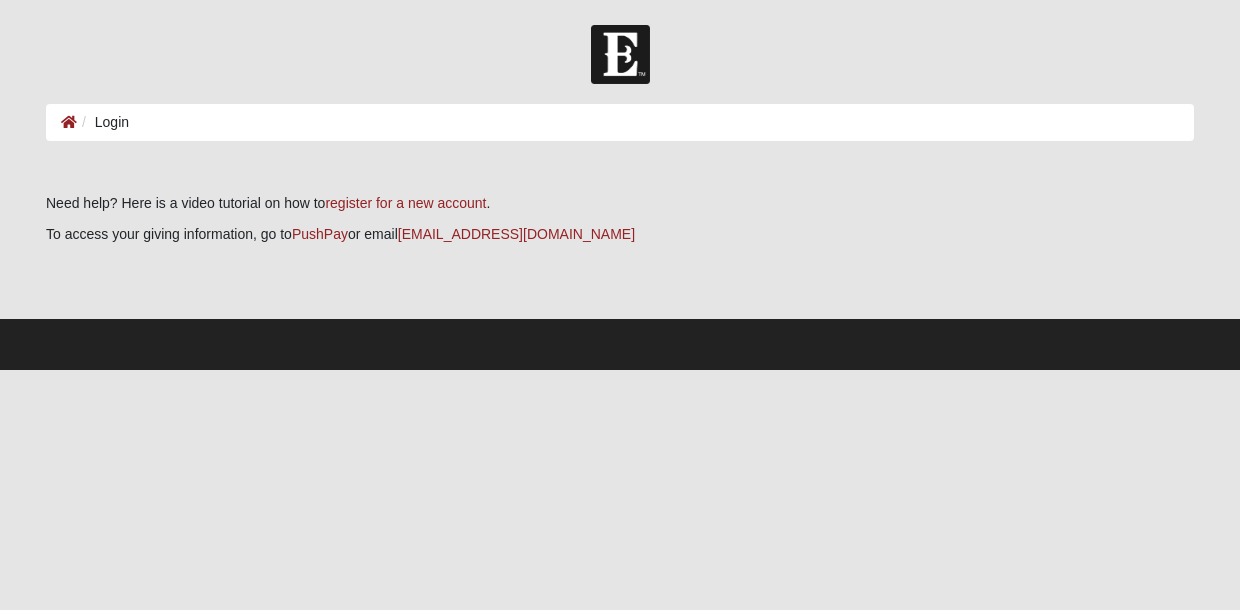 scroll, scrollTop: 0, scrollLeft: 0, axis: both 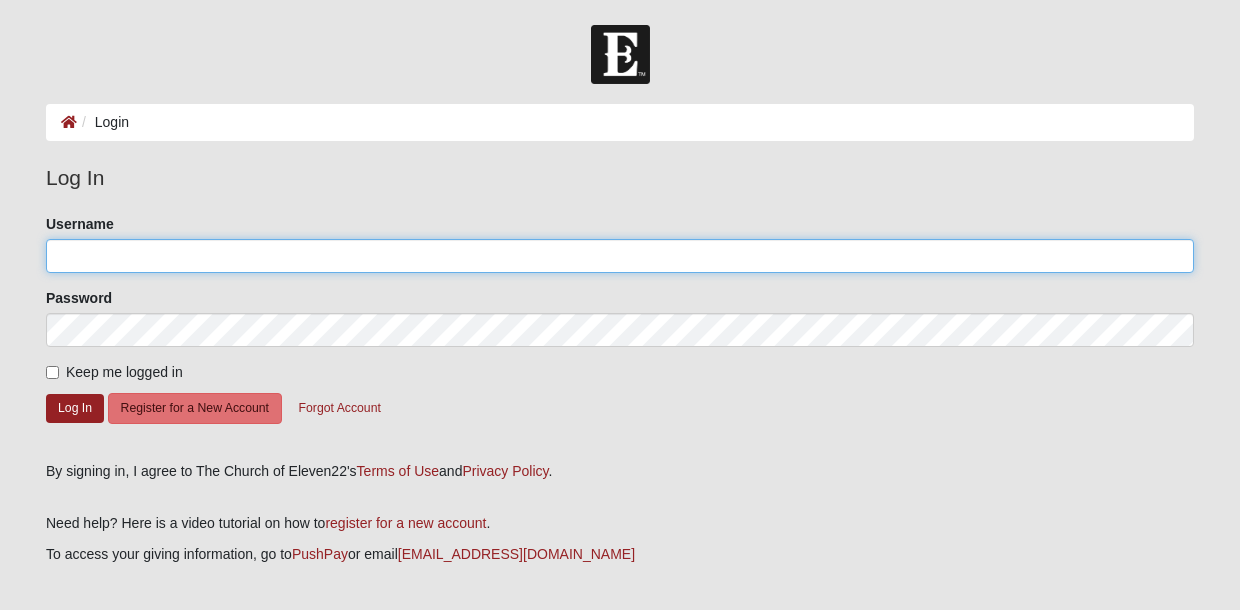 type on "mstirrat" 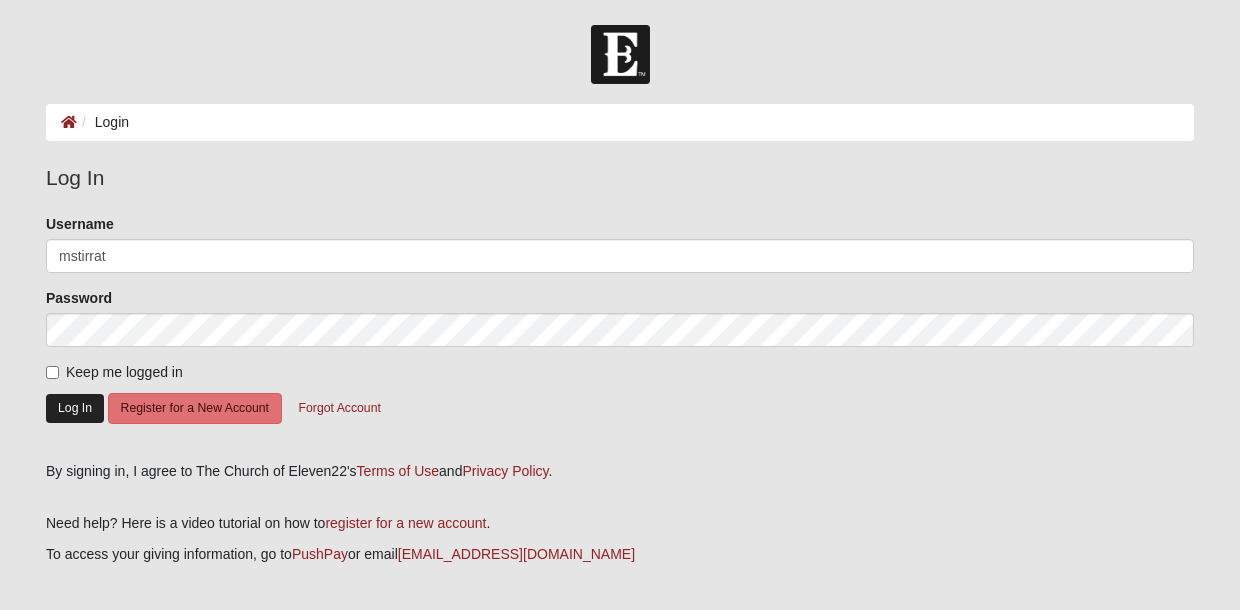 click on "Log In" 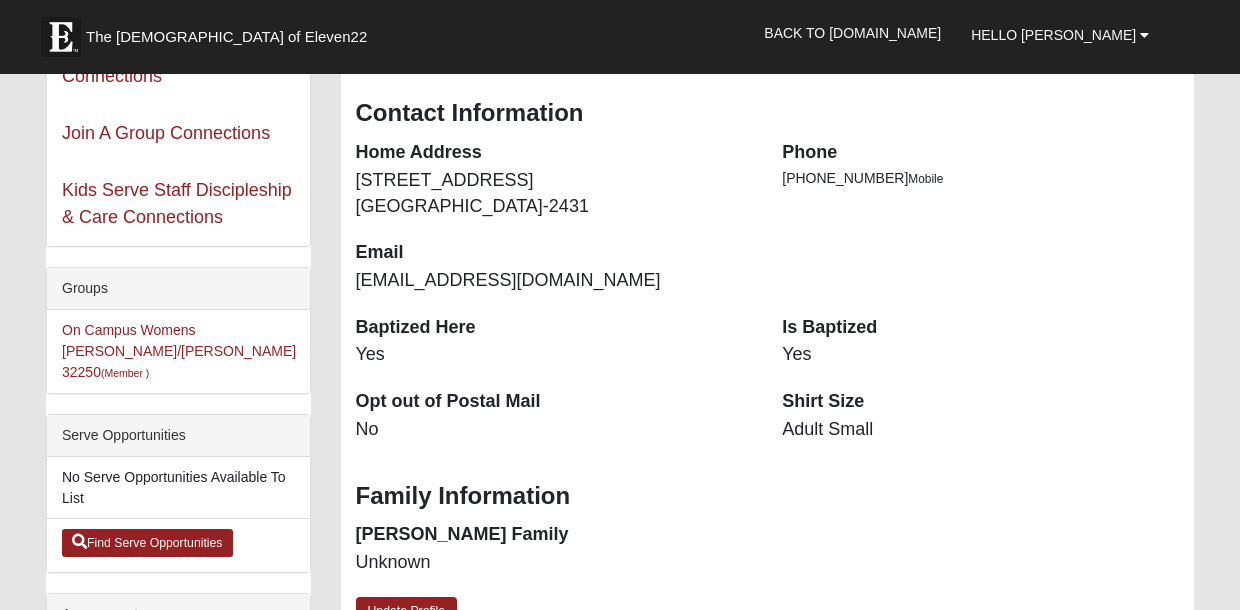 scroll, scrollTop: 311, scrollLeft: 0, axis: vertical 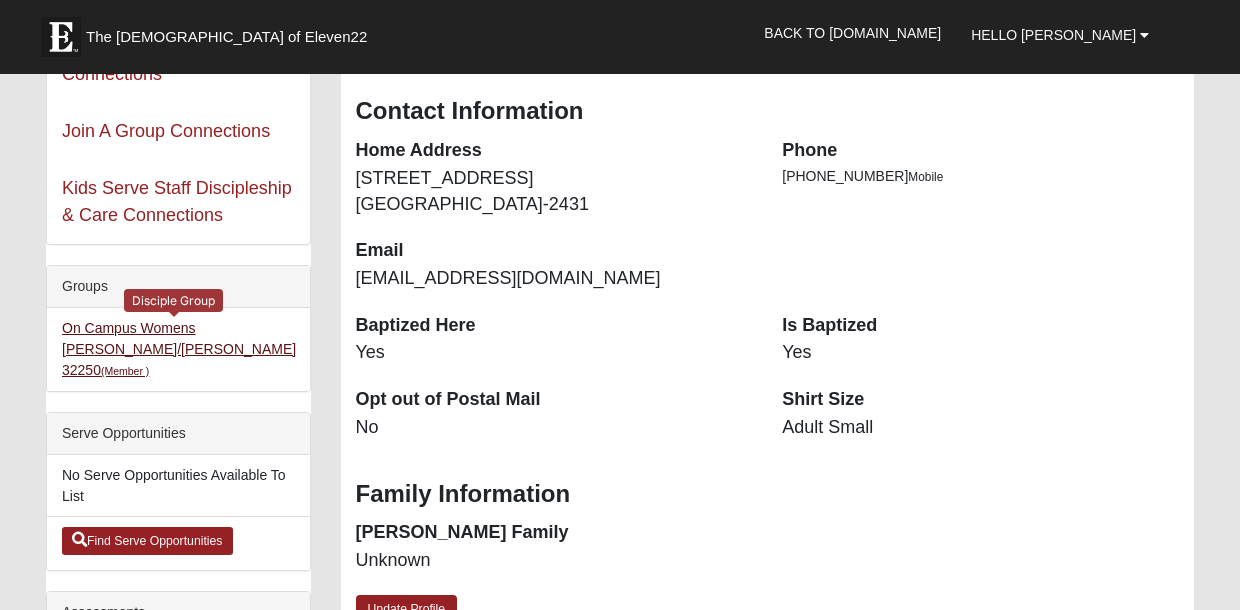 click on "On Campus Womens Gosine/Stirrat 32250  (Member        )" at bounding box center [179, 349] 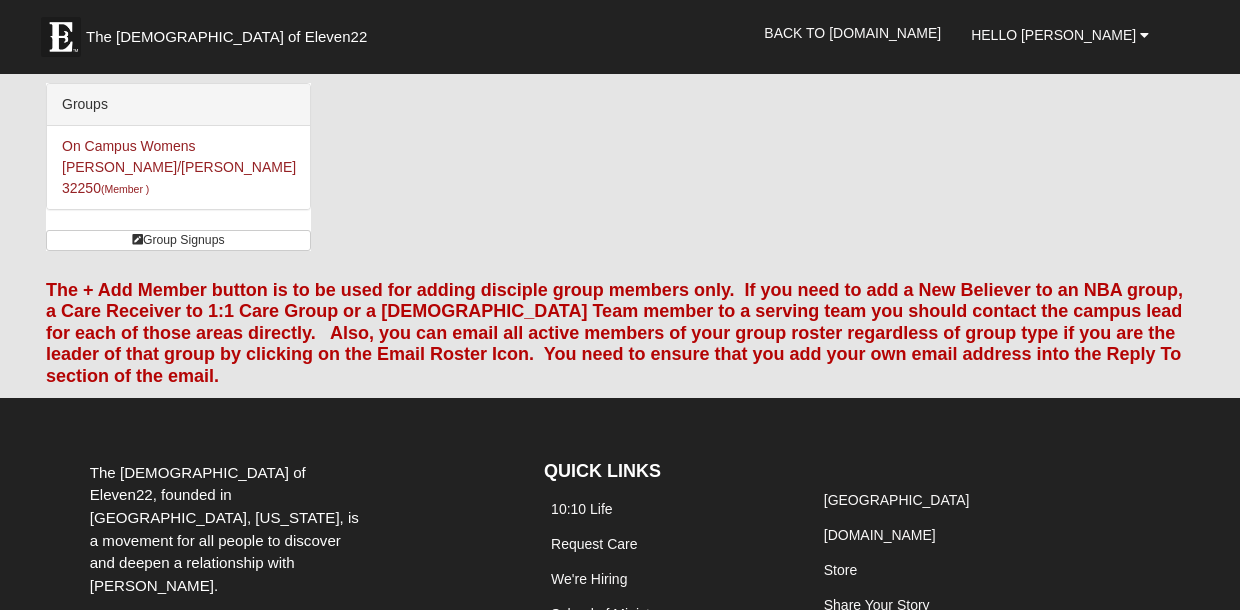 scroll, scrollTop: 0, scrollLeft: 0, axis: both 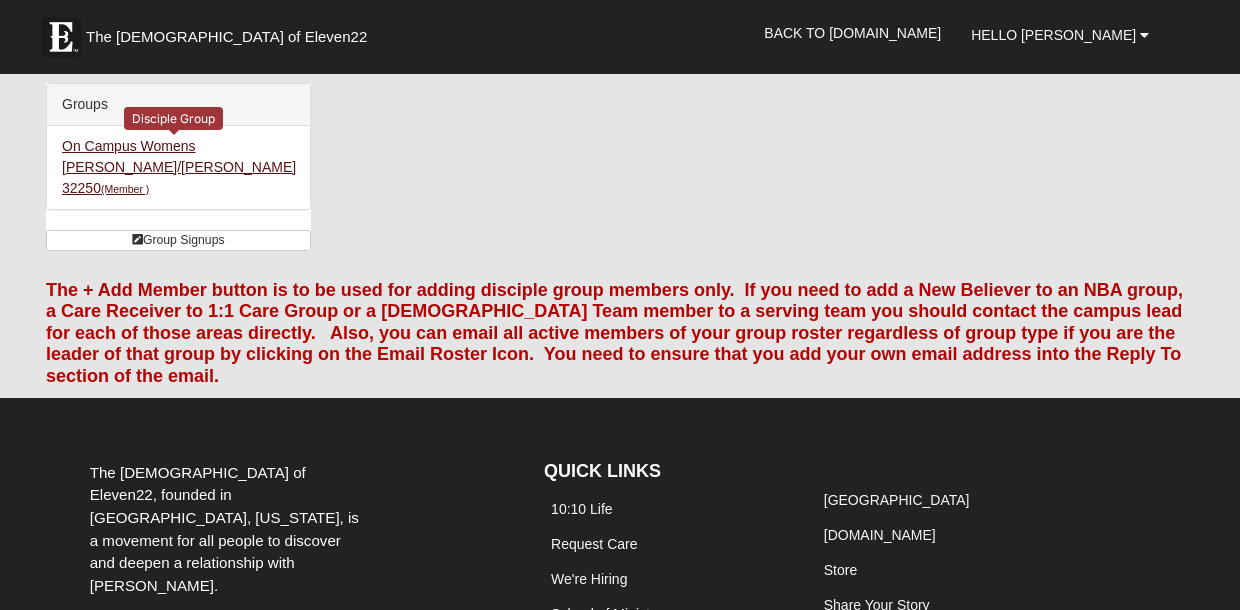 click on "On Campus Womens [PERSON_NAME]/[PERSON_NAME] 32250  (Member        )" at bounding box center (179, 167) 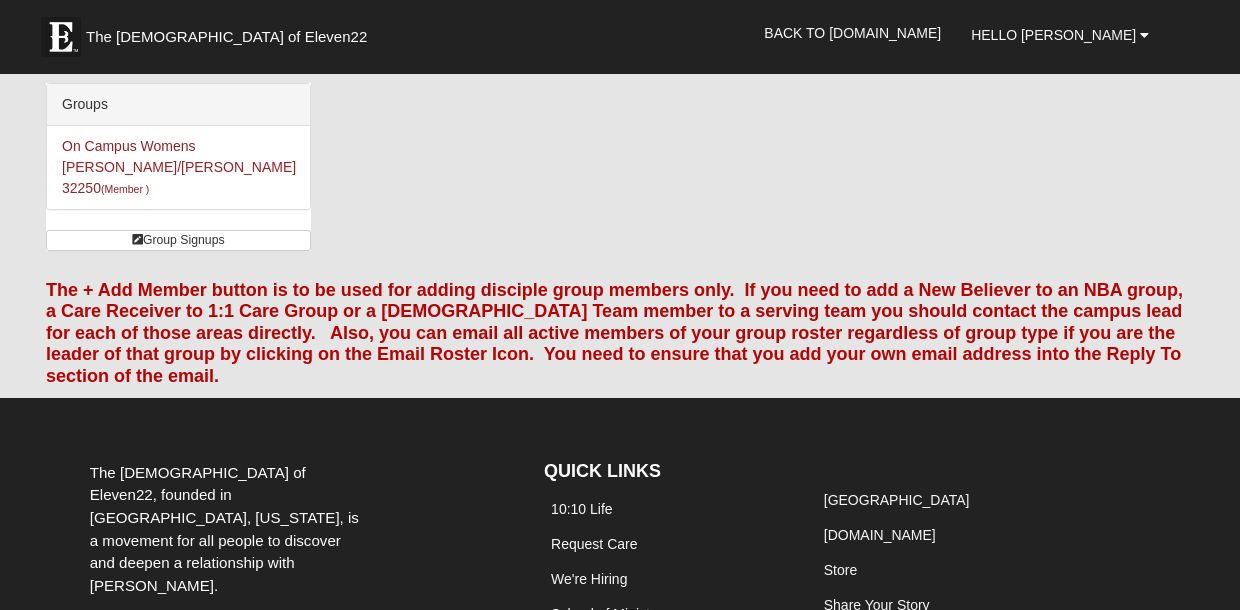 scroll, scrollTop: 0, scrollLeft: 0, axis: both 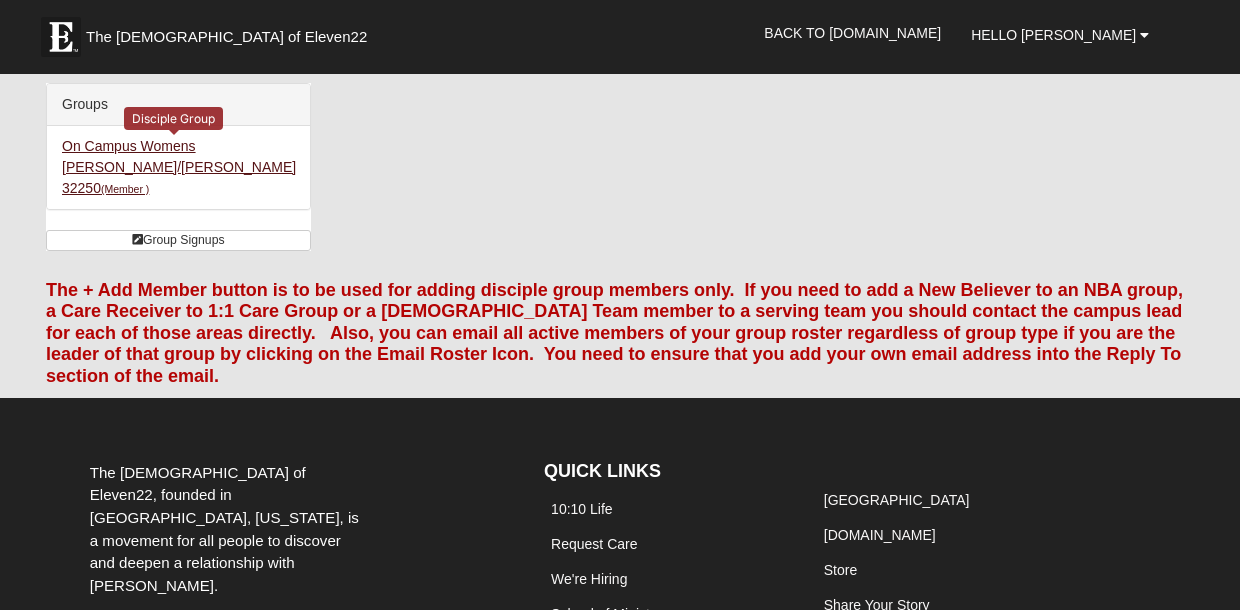 click on "(Member        )" at bounding box center [125, 189] 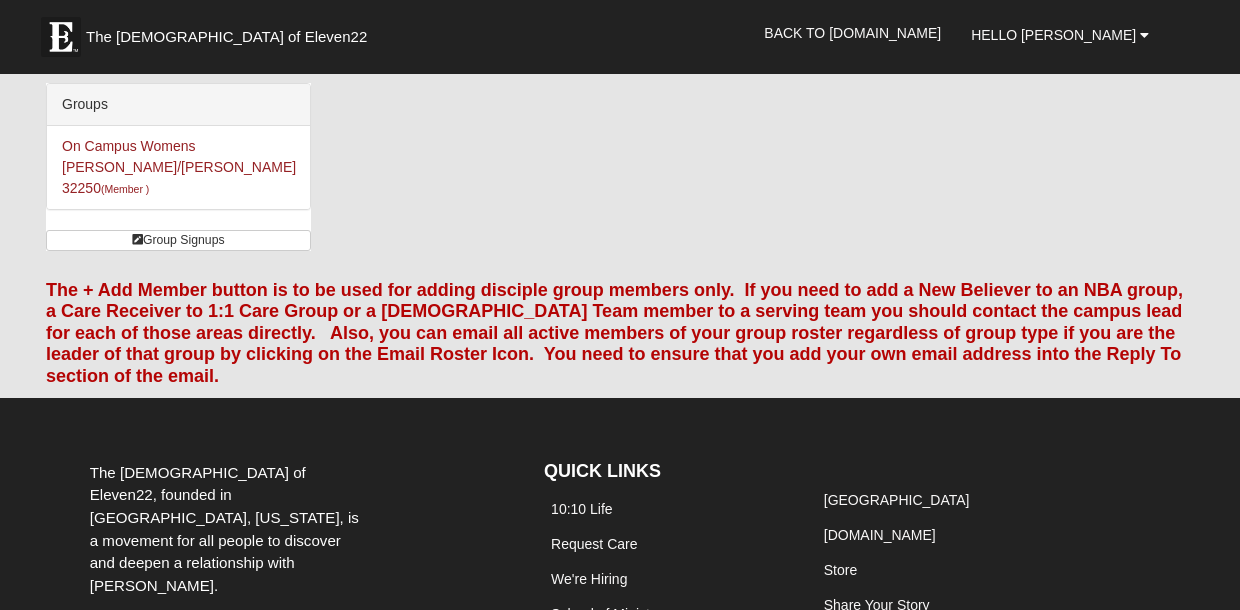 scroll, scrollTop: 0, scrollLeft: 0, axis: both 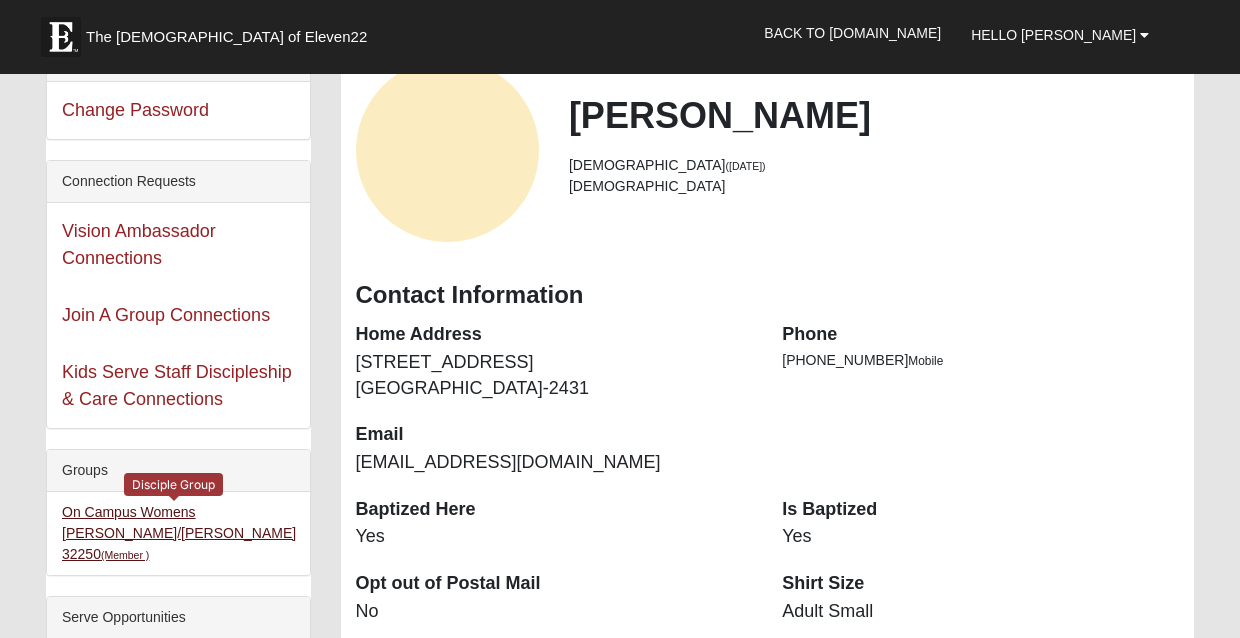 click on "On Campus Womens Gosine/Stirrat 32250  (Member        )" at bounding box center [179, 533] 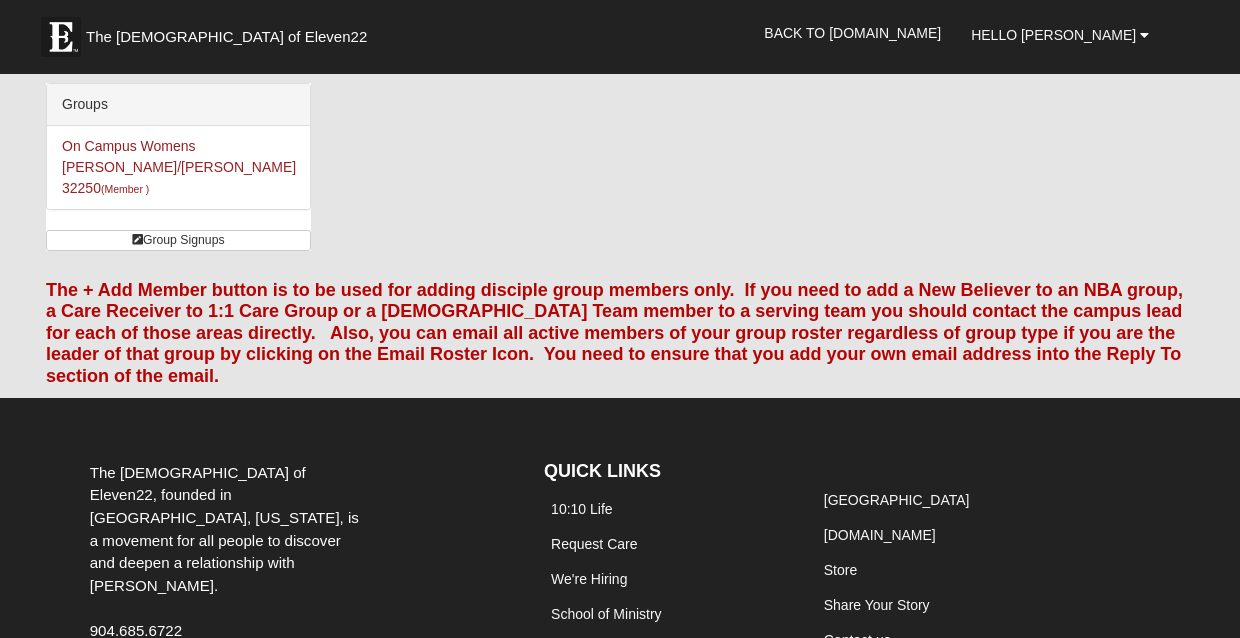 scroll, scrollTop: 0, scrollLeft: 0, axis: both 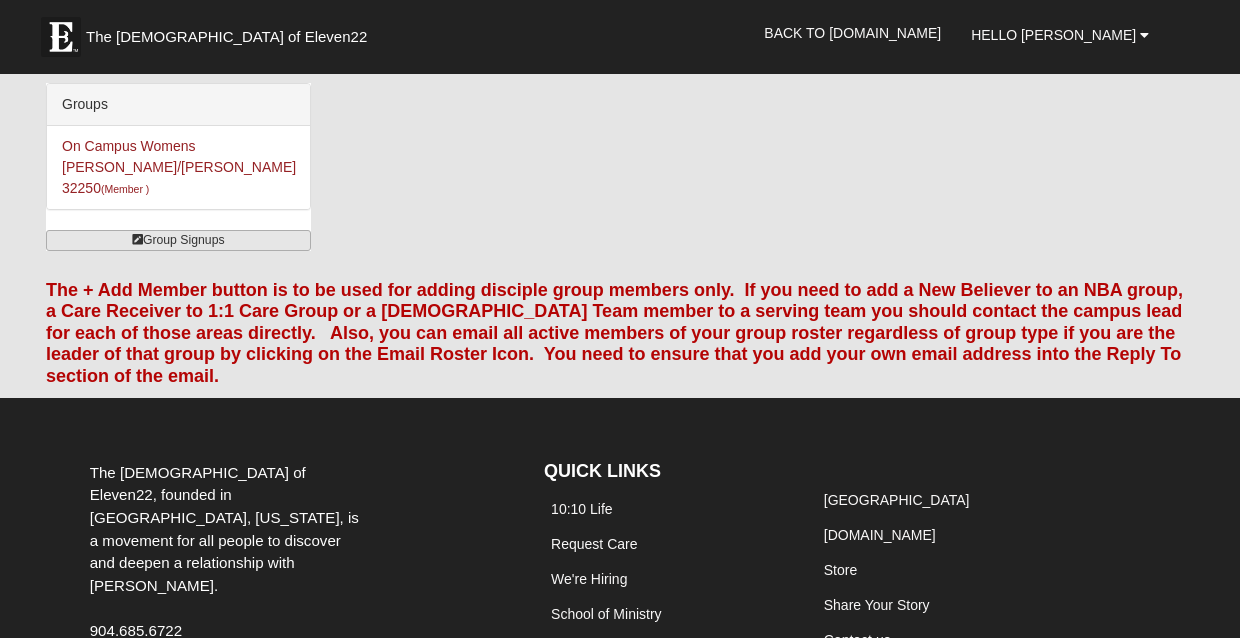 click on "Group Signups" at bounding box center (178, 240) 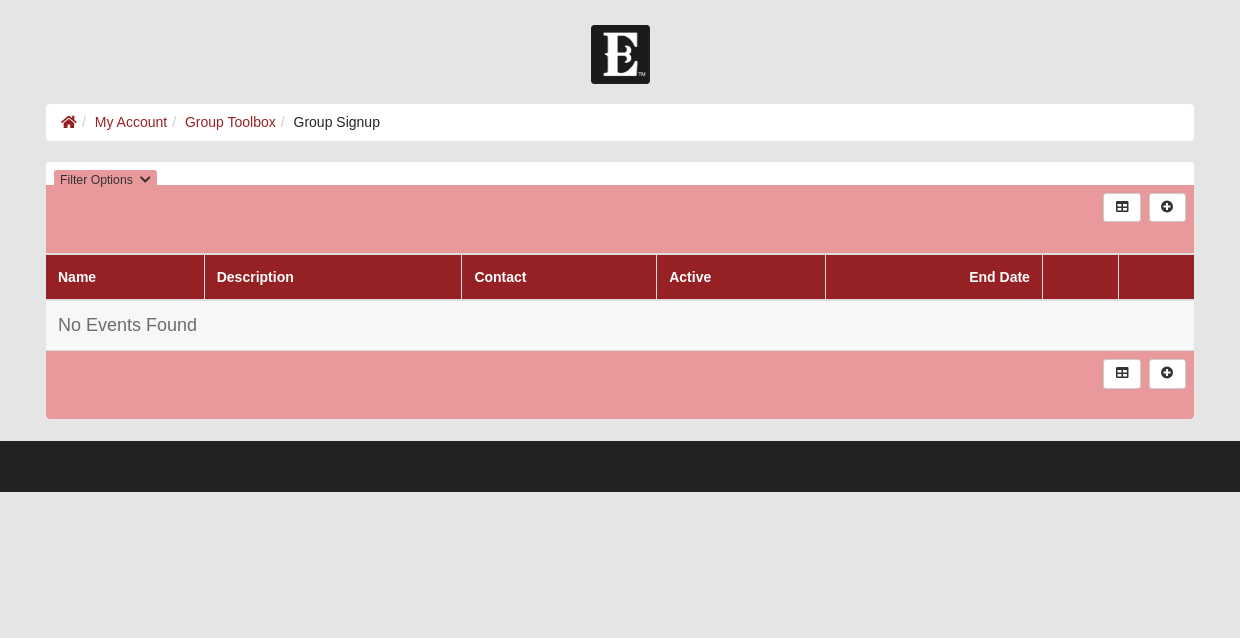 scroll, scrollTop: 0, scrollLeft: 0, axis: both 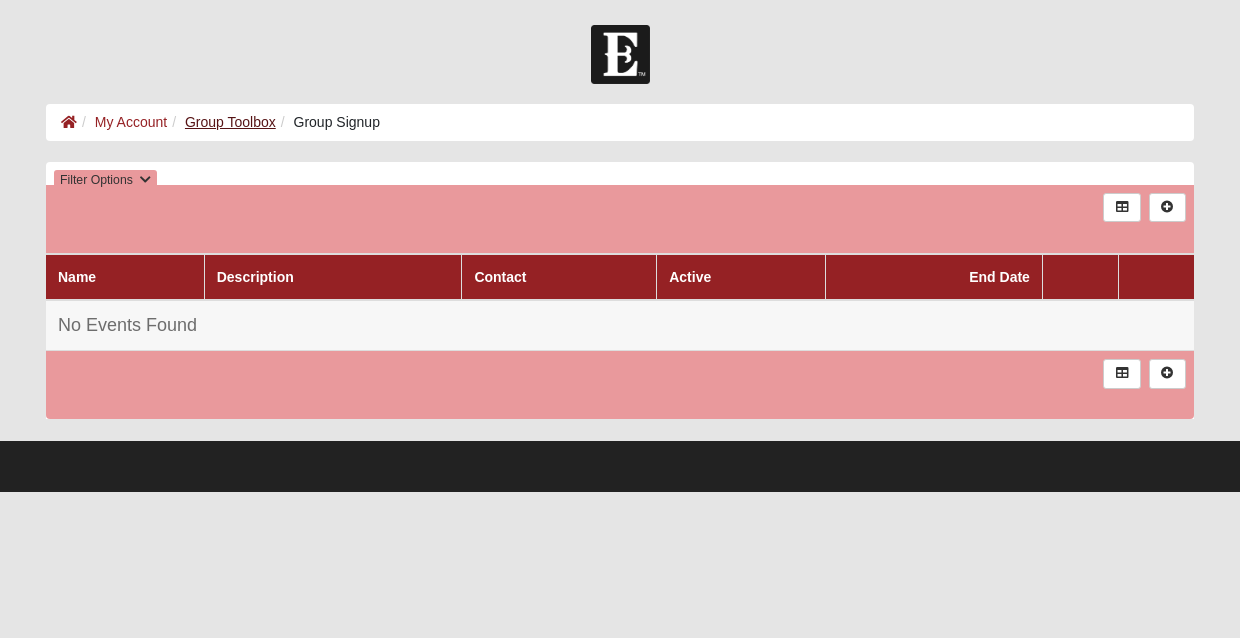 click on "Group Toolbox" at bounding box center [230, 122] 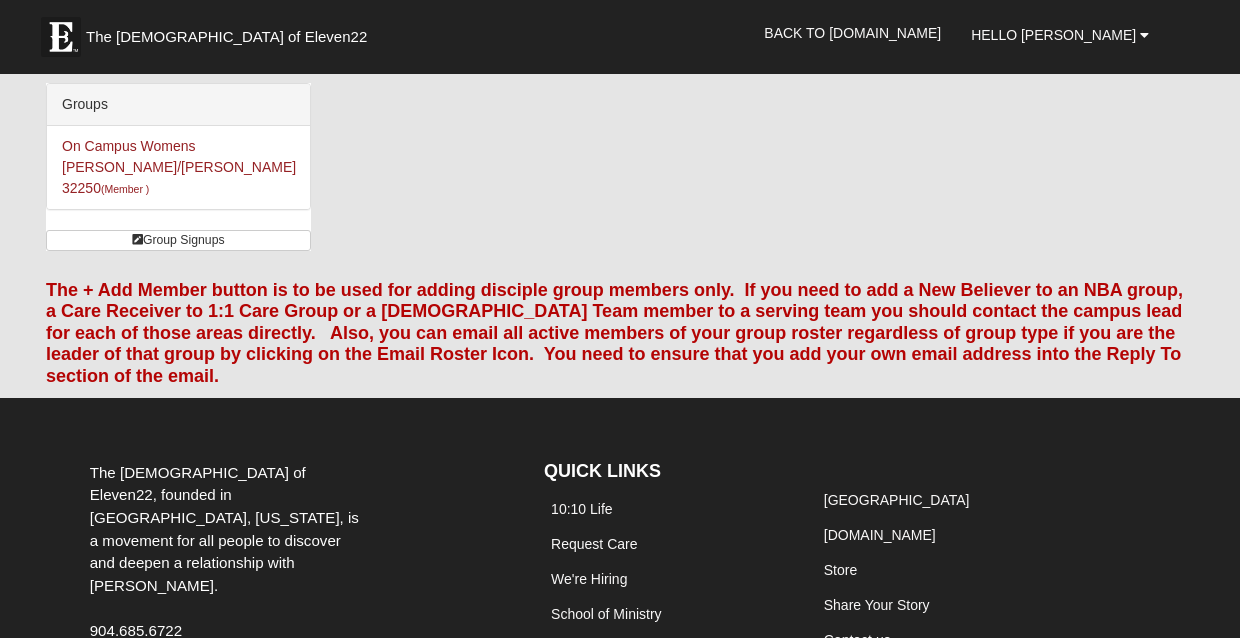 scroll, scrollTop: 0, scrollLeft: 0, axis: both 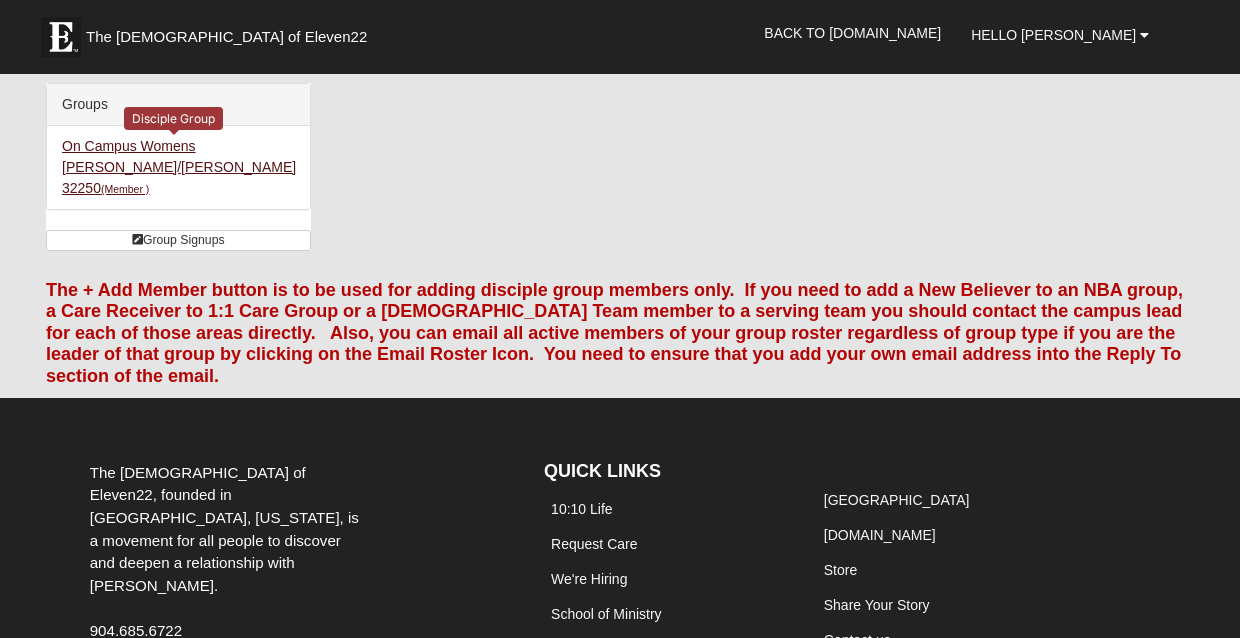 click on "On Campus Womens [PERSON_NAME]/[PERSON_NAME] 32250  (Member        )" at bounding box center (179, 167) 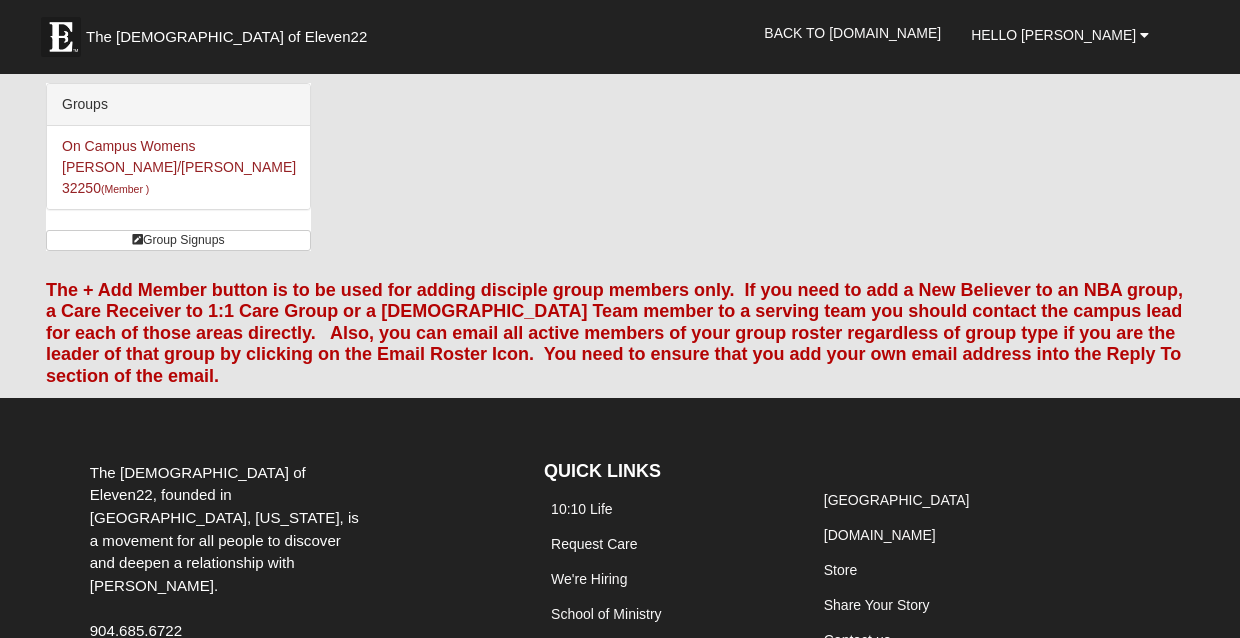 scroll, scrollTop: 0, scrollLeft: 0, axis: both 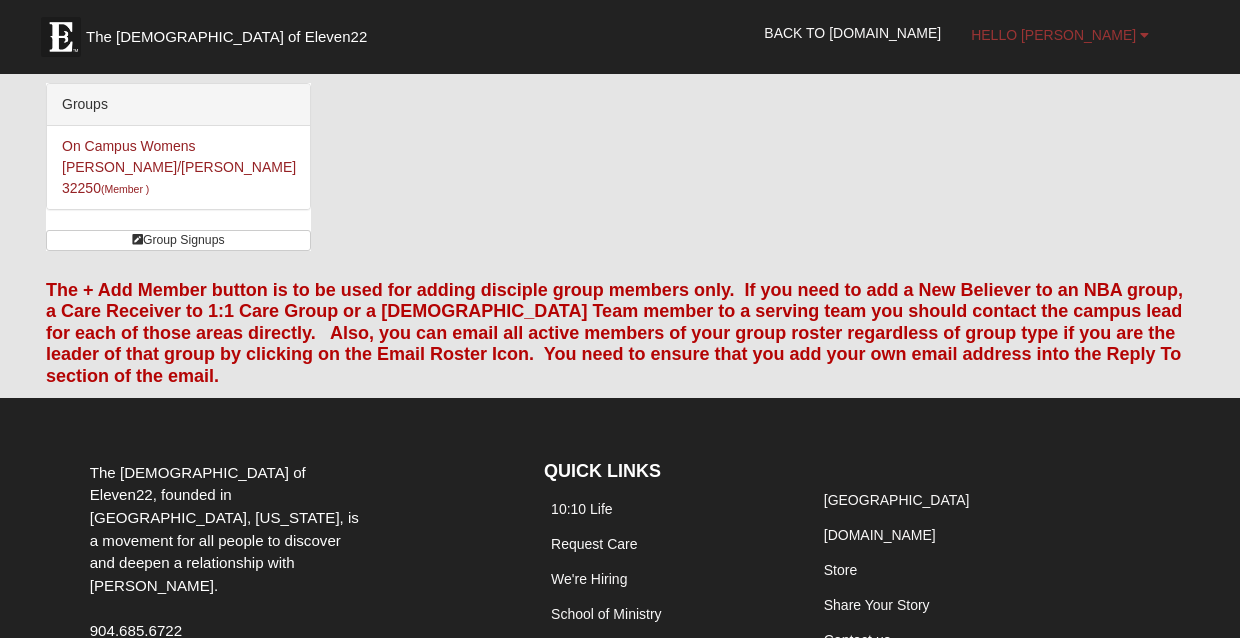 click on "Hello [PERSON_NAME]" at bounding box center [1060, 35] 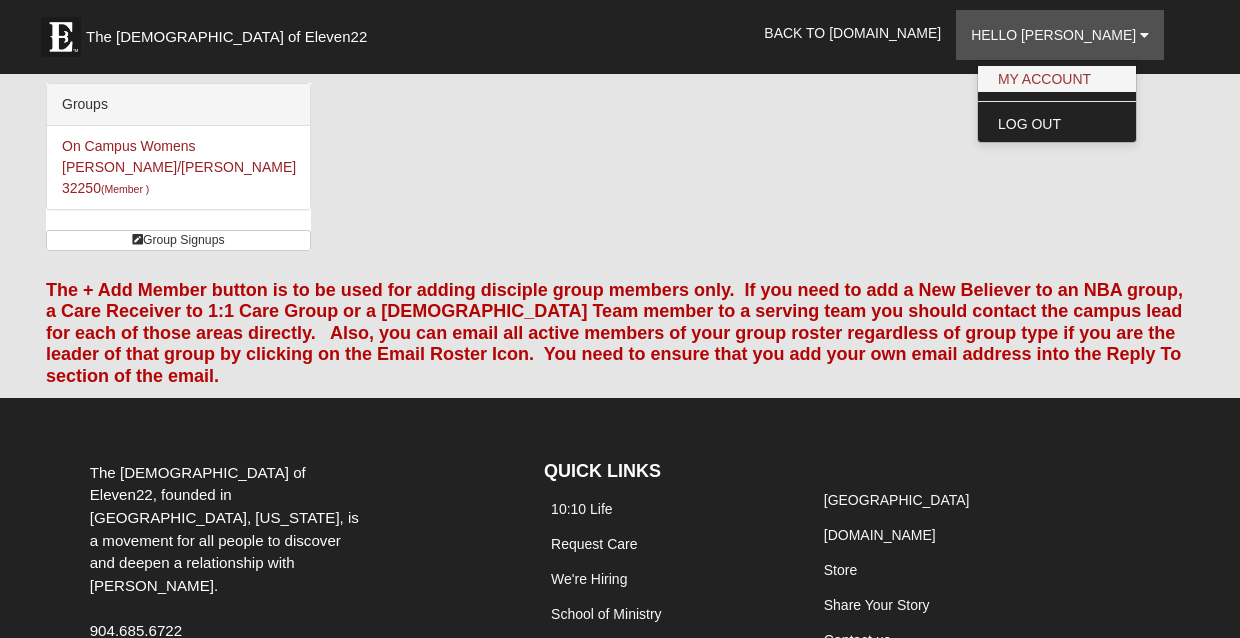 click on "My Account" at bounding box center [1057, 79] 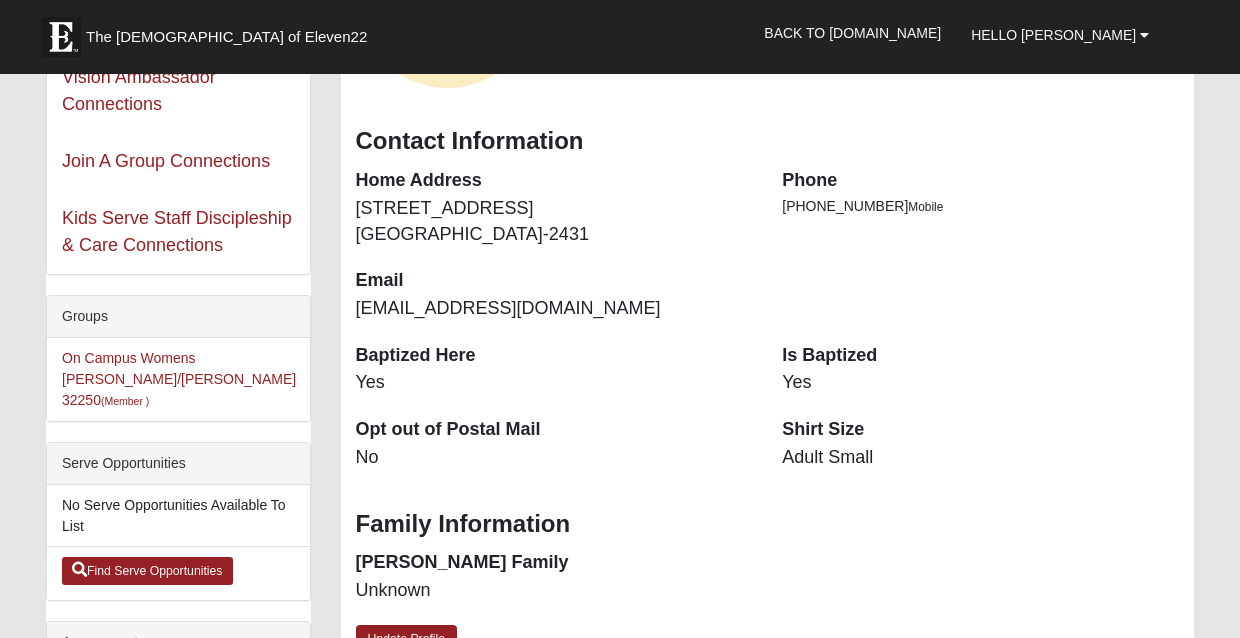 scroll, scrollTop: 283, scrollLeft: 0, axis: vertical 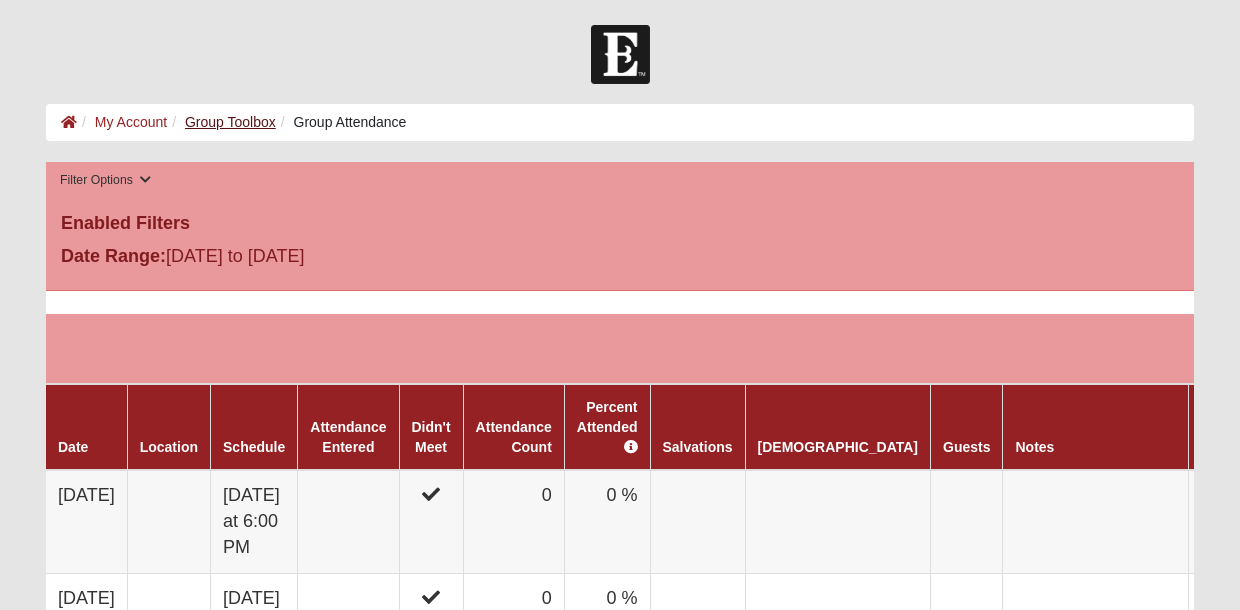 click on "Group Toolbox" at bounding box center (230, 122) 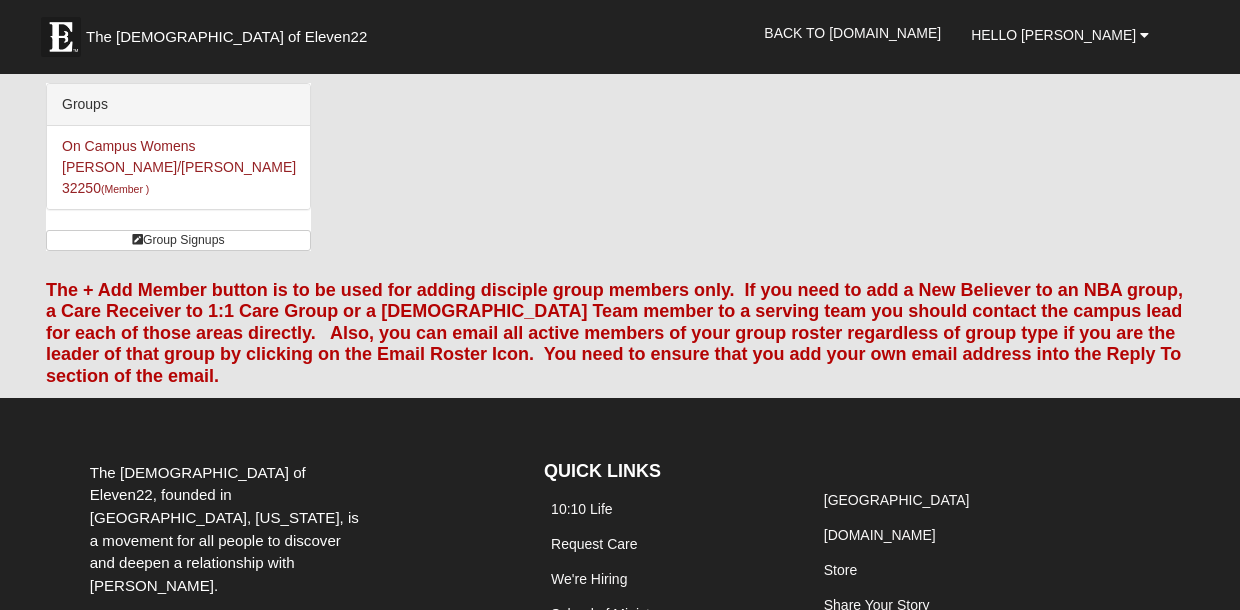 scroll, scrollTop: 0, scrollLeft: 0, axis: both 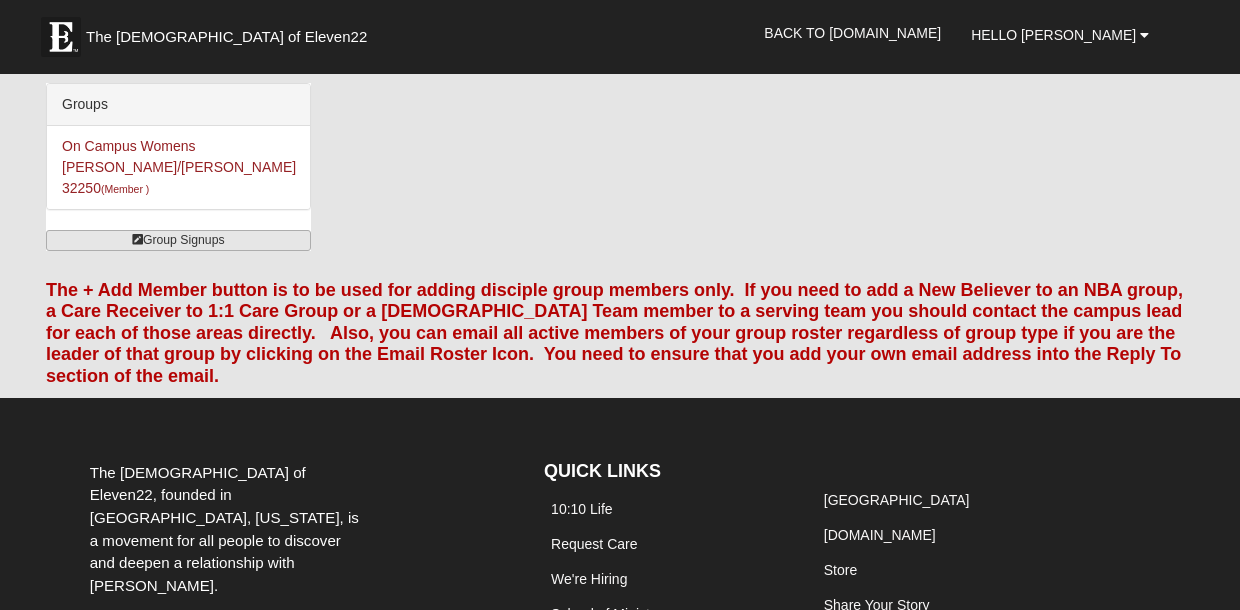 click at bounding box center [137, 240] 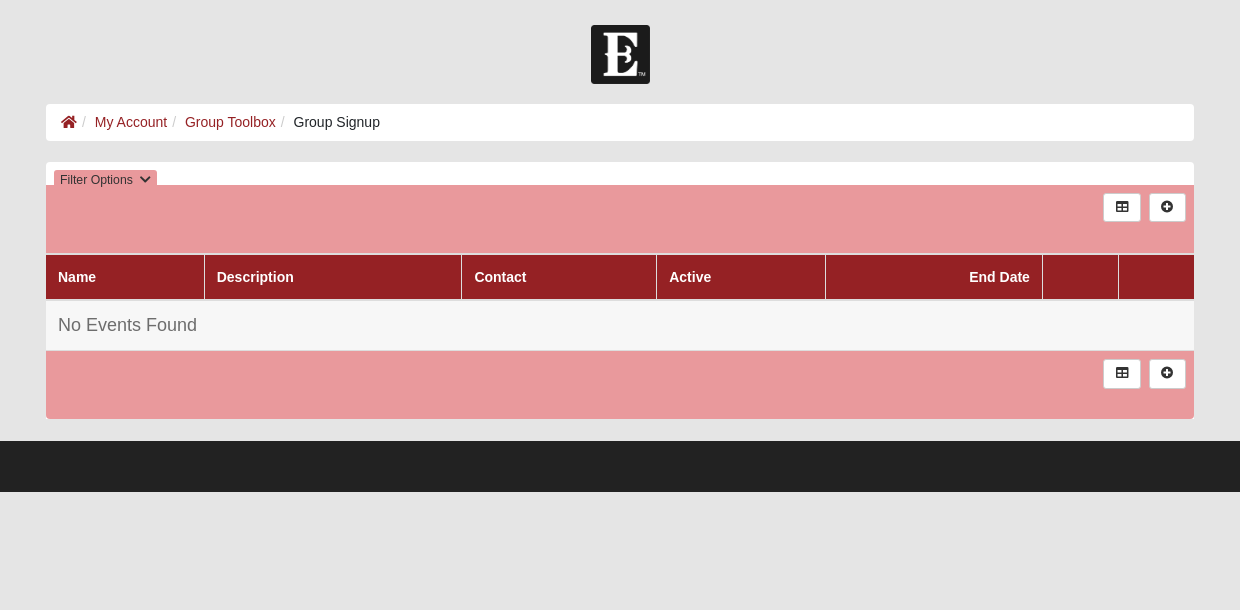 scroll, scrollTop: 0, scrollLeft: 0, axis: both 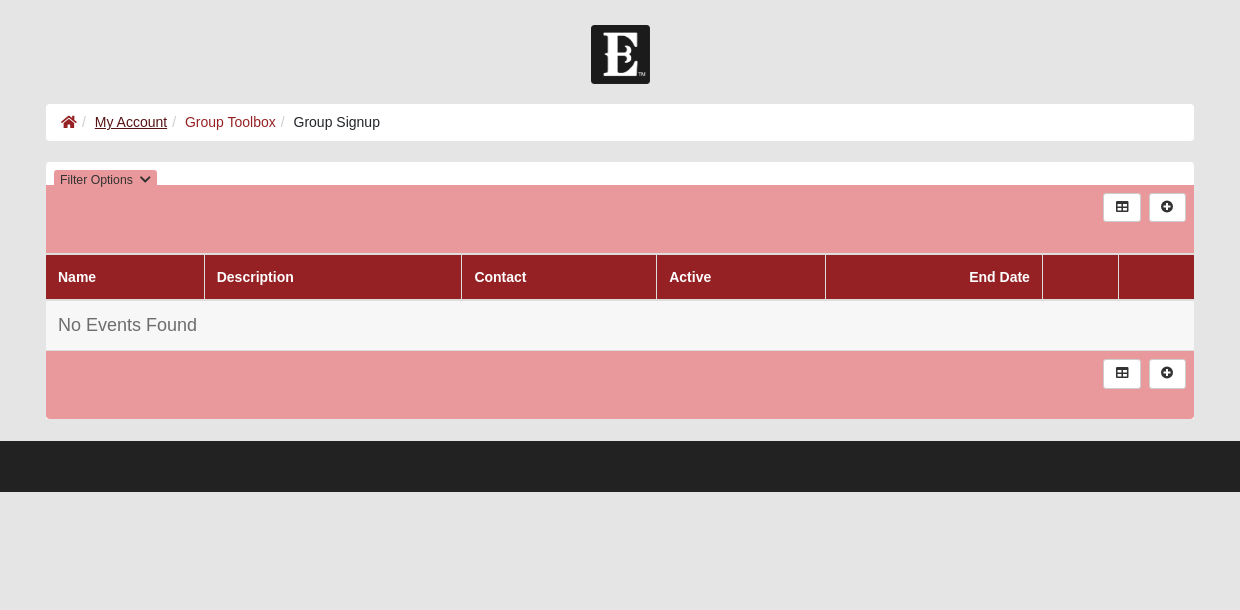 click on "My Account" at bounding box center [131, 122] 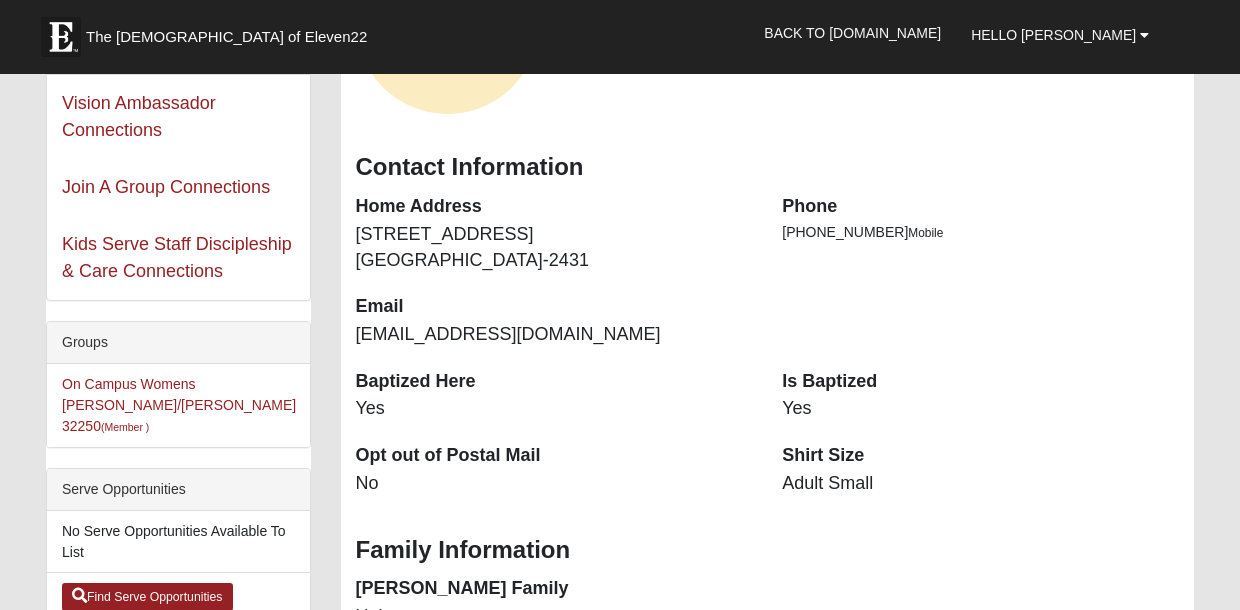 scroll, scrollTop: 263, scrollLeft: 0, axis: vertical 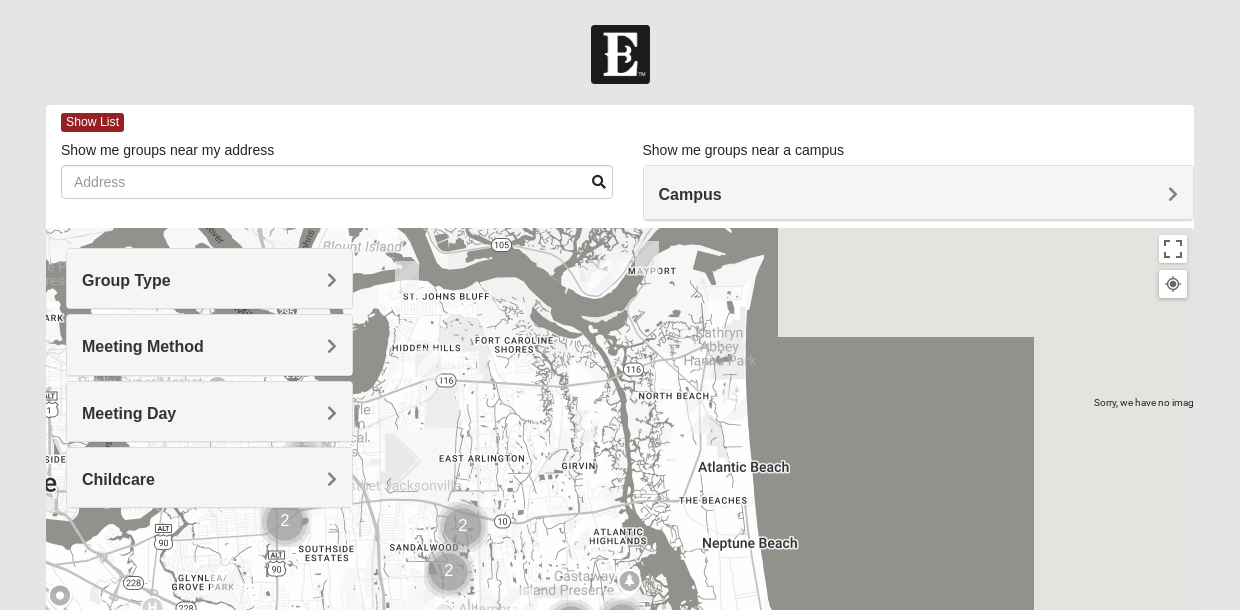 click on "Group Type" at bounding box center (209, 280) 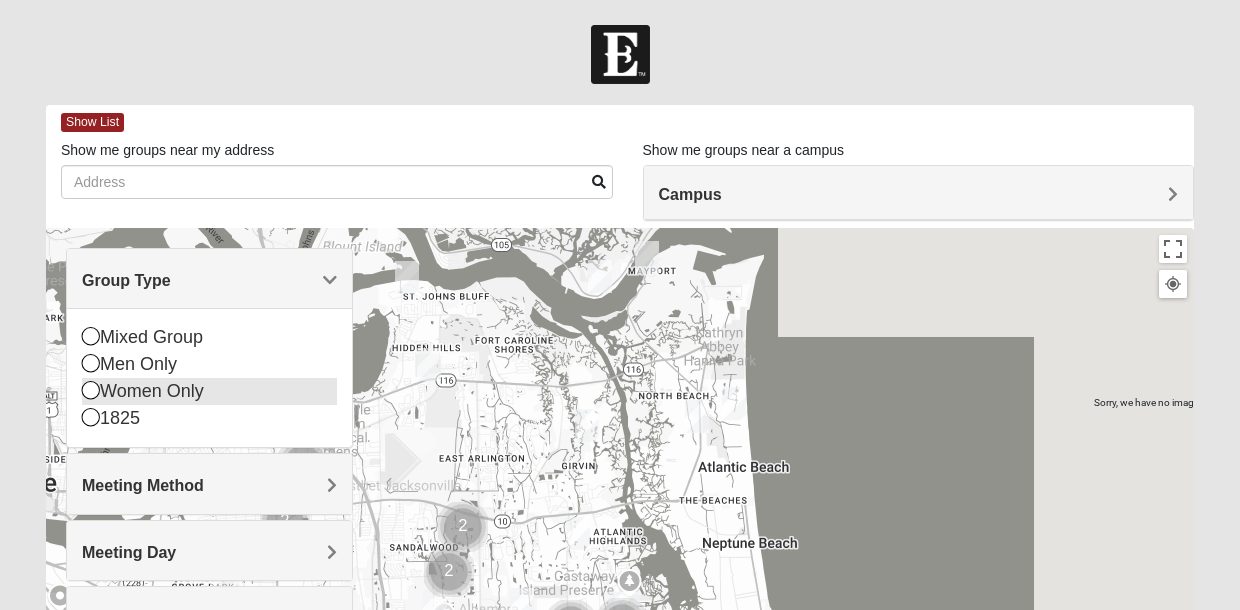 click at bounding box center [91, 390] 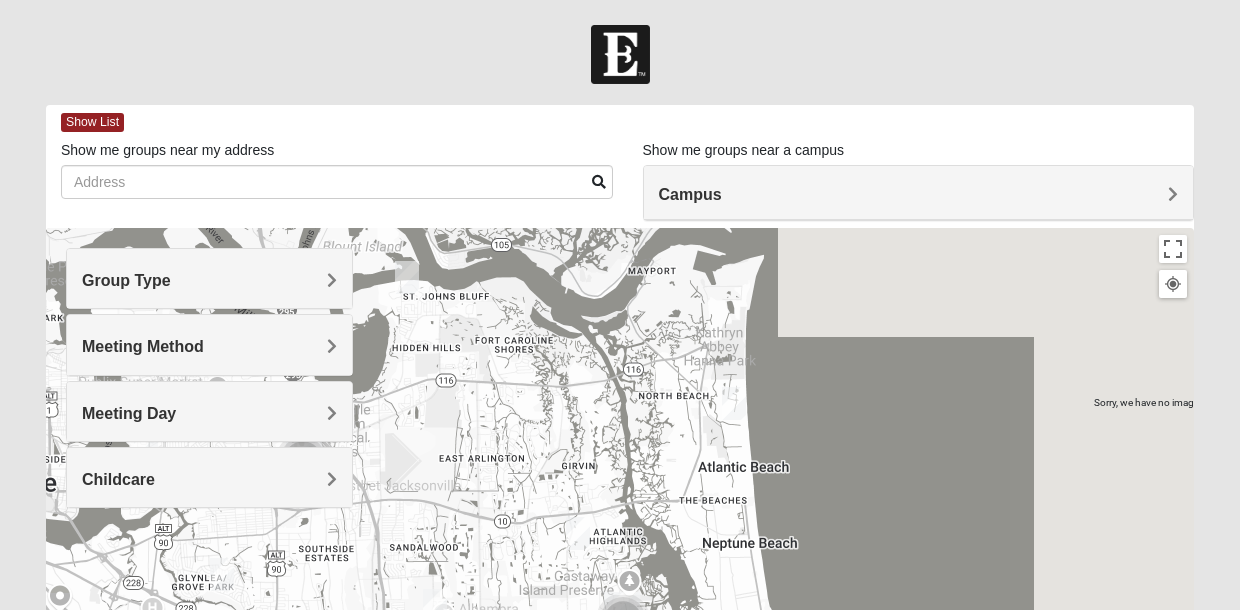 click on "Meeting Method" at bounding box center [209, 344] 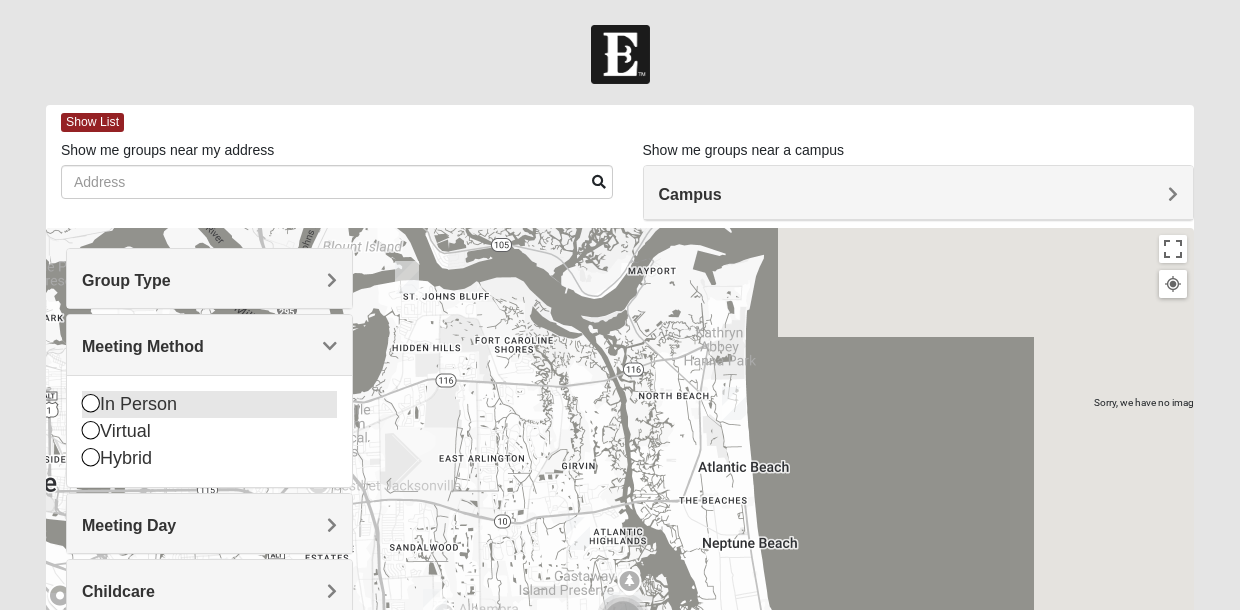 click at bounding box center (91, 403) 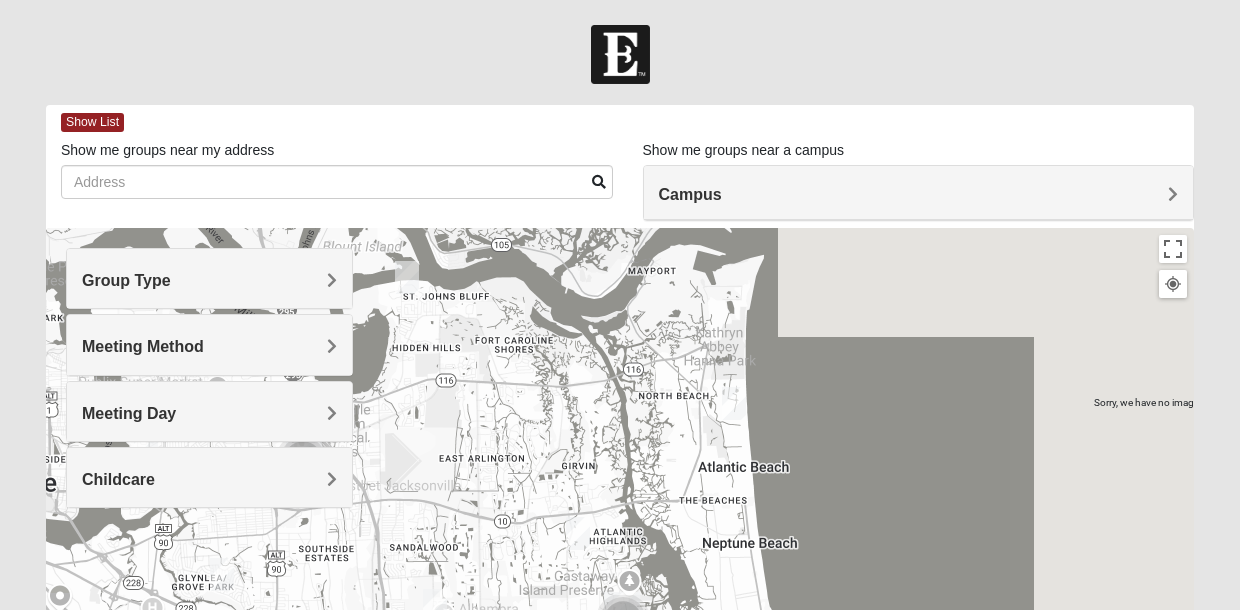 click on "Meeting Day" at bounding box center (129, 413) 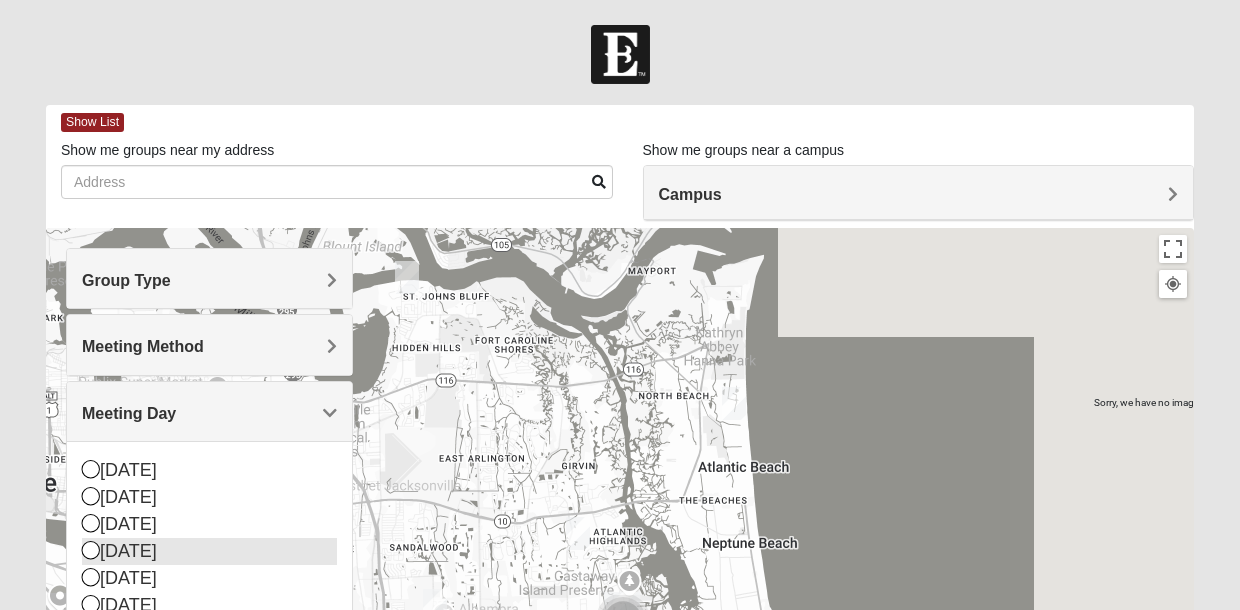 click at bounding box center (91, 550) 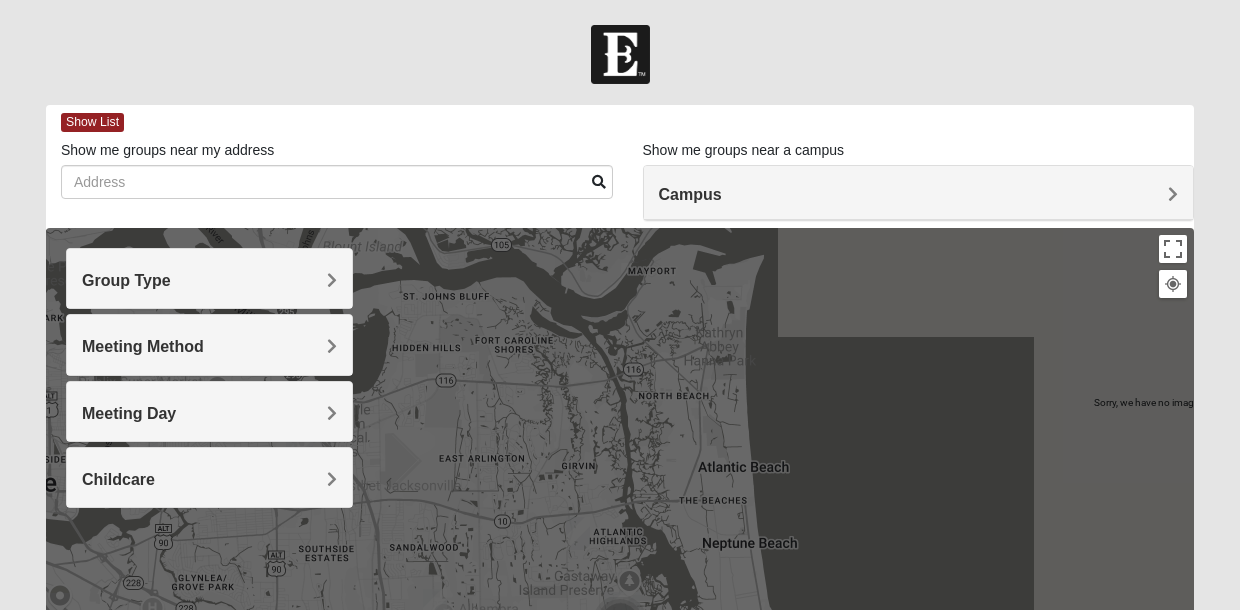 scroll, scrollTop: 0, scrollLeft: 0, axis: both 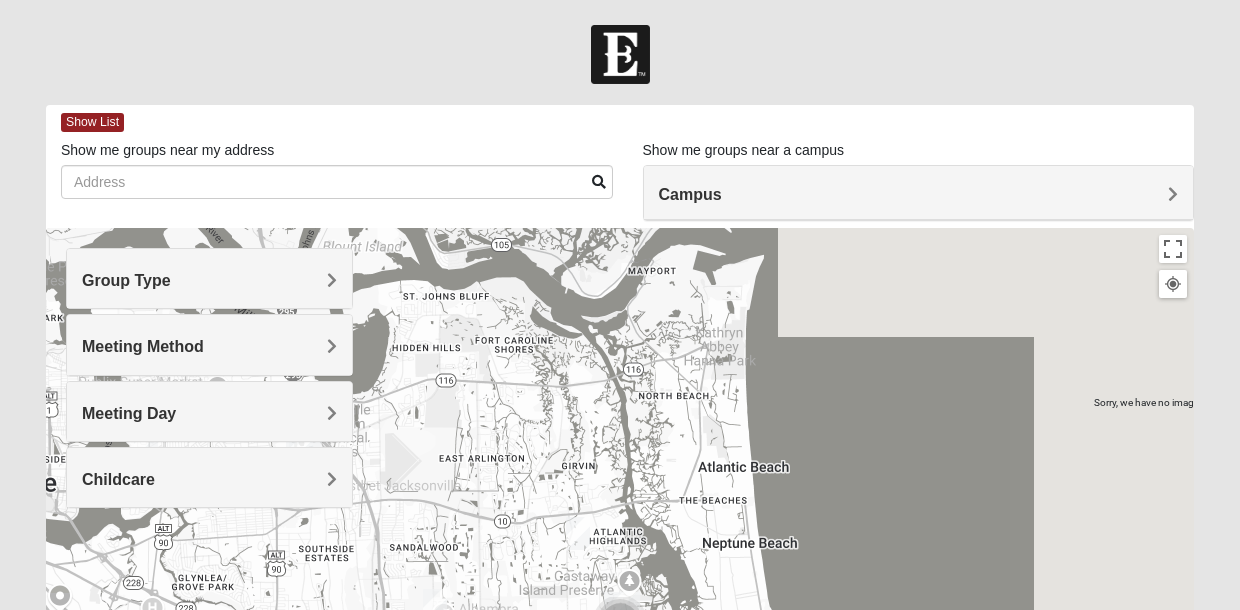 click on "Campus" at bounding box center [919, 194] 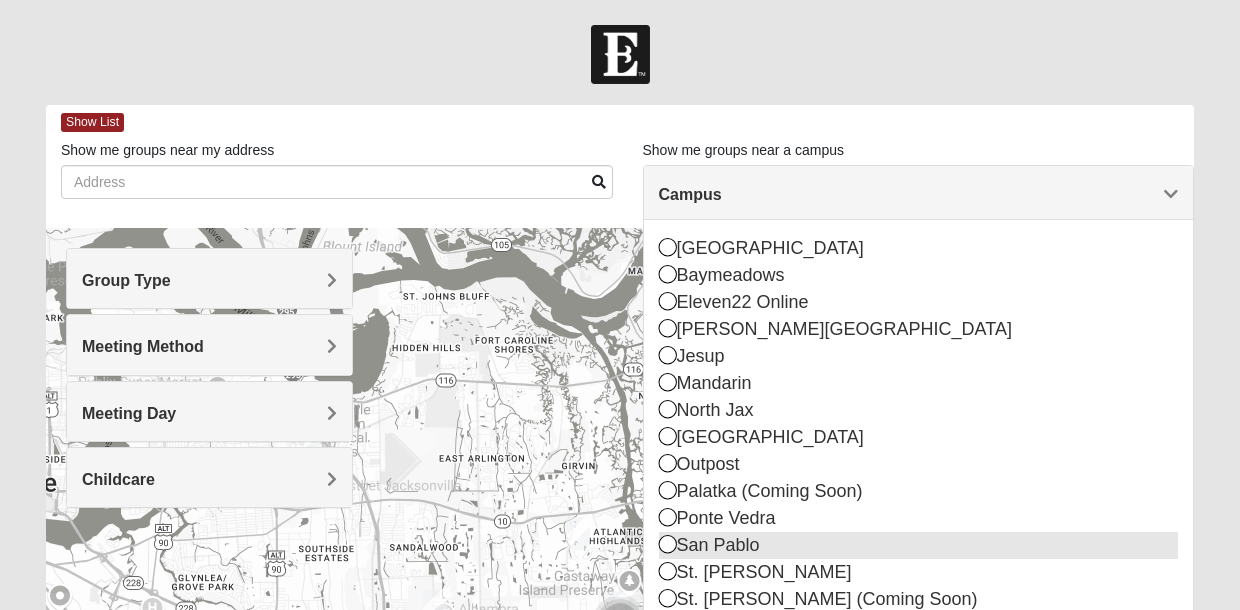 click at bounding box center [668, 544] 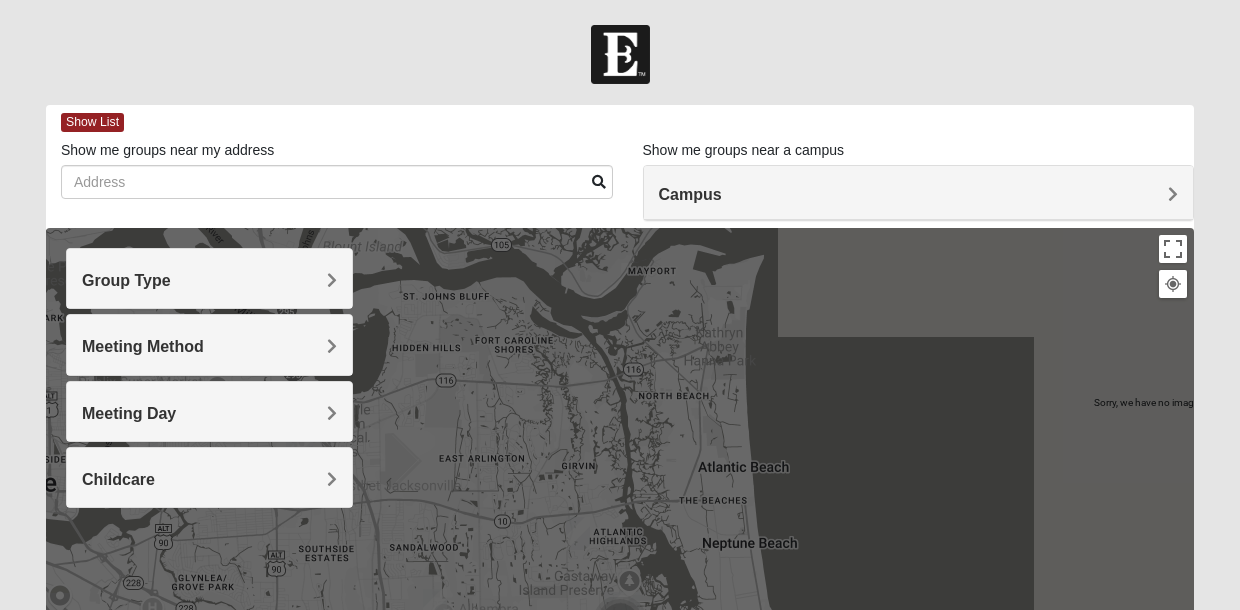 scroll, scrollTop: 0, scrollLeft: 0, axis: both 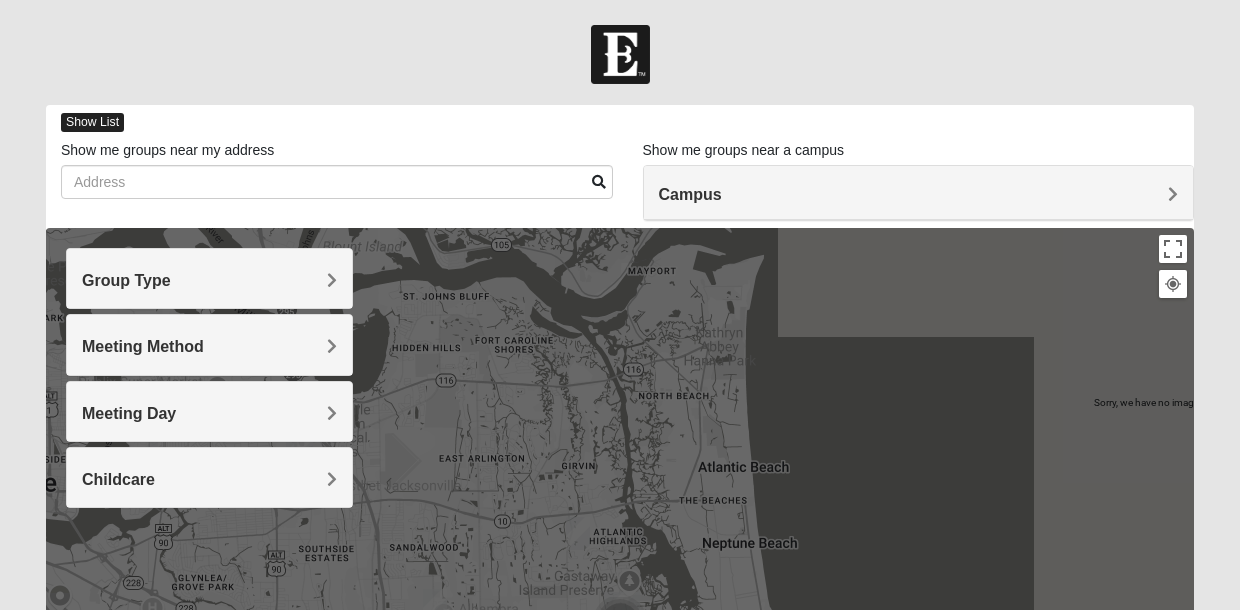 click on "Show List" at bounding box center (92, 122) 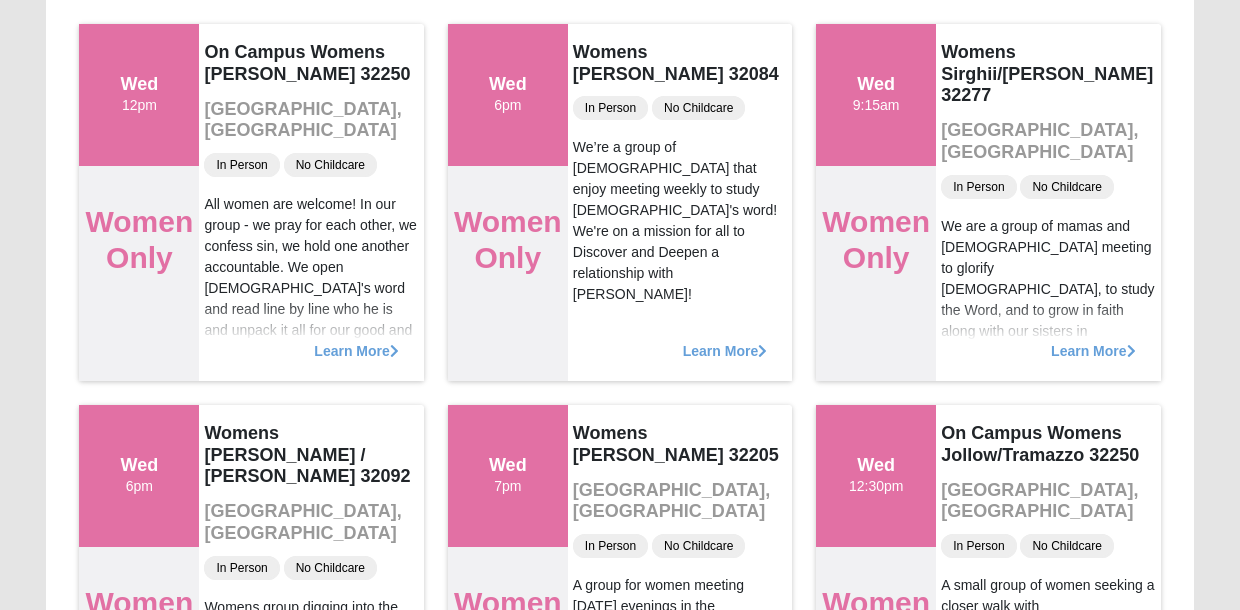 scroll, scrollTop: 233, scrollLeft: 0, axis: vertical 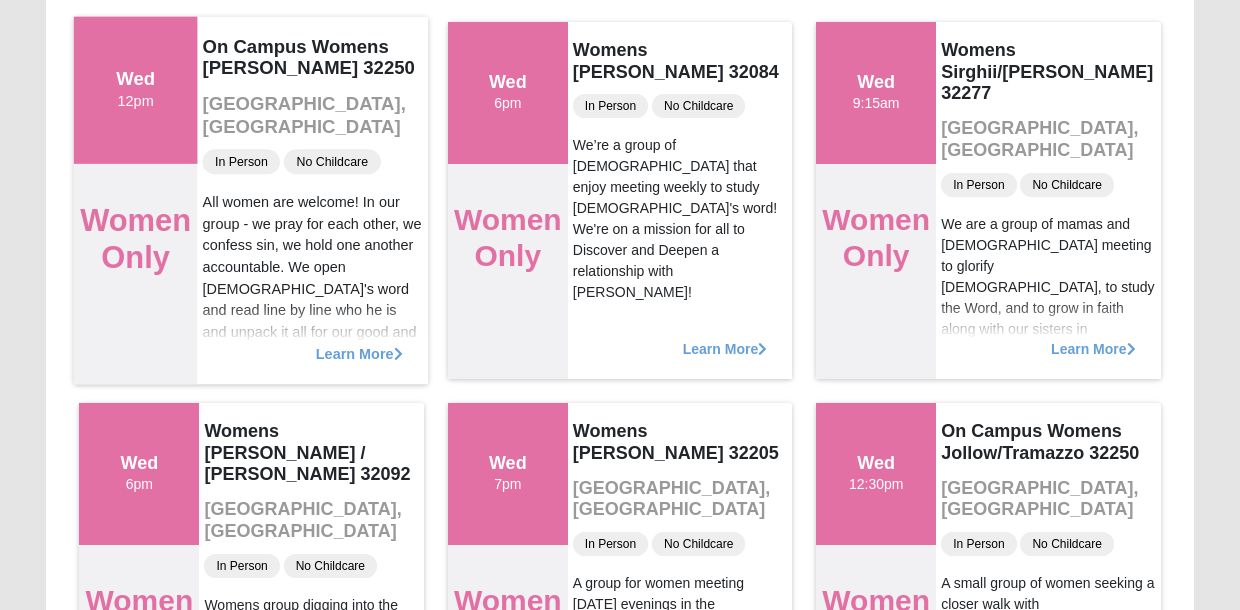 click on "Learn More" at bounding box center [359, 343] 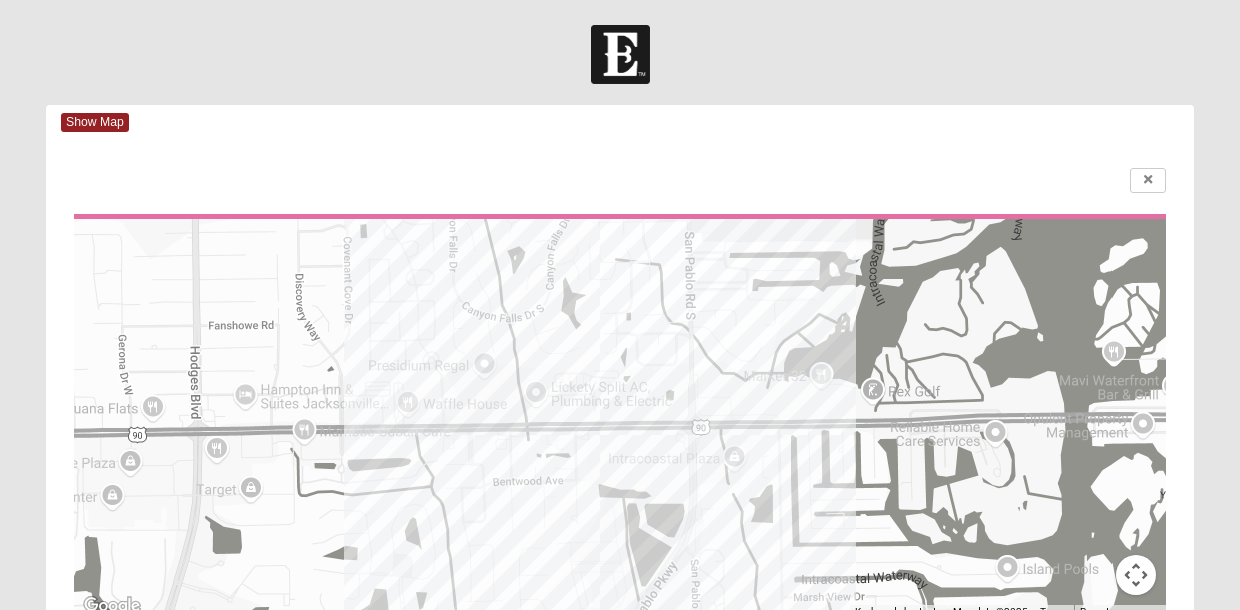 scroll, scrollTop: 0, scrollLeft: 0, axis: both 